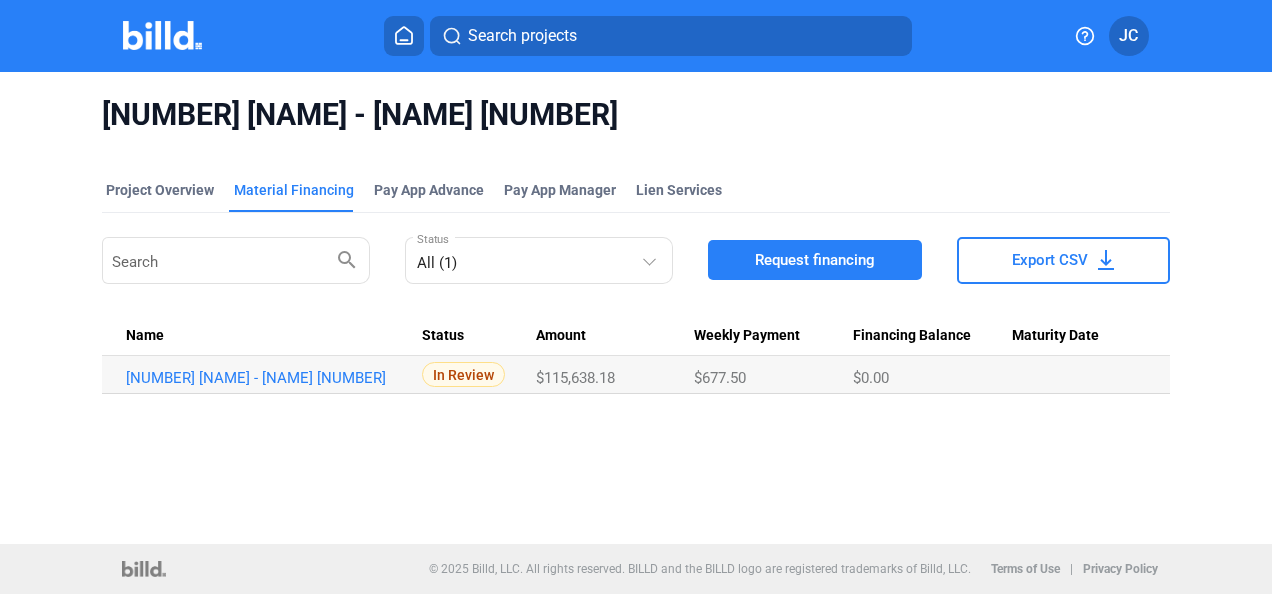 scroll, scrollTop: 0, scrollLeft: 0, axis: both 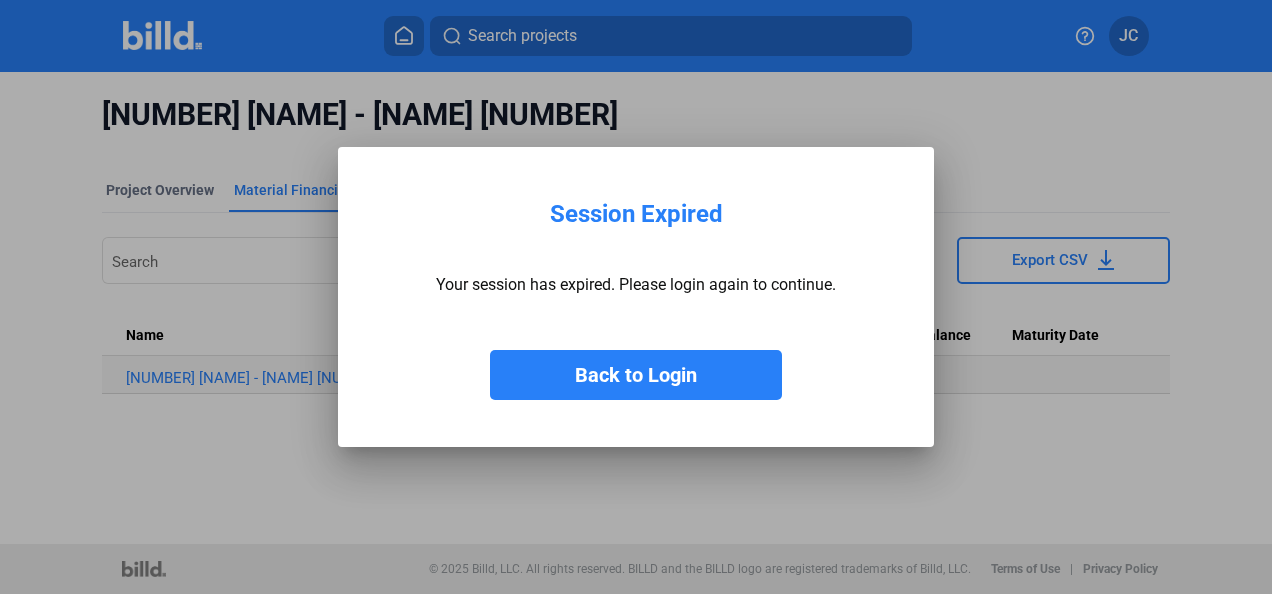 click on "Back to Login" at bounding box center (636, 375) 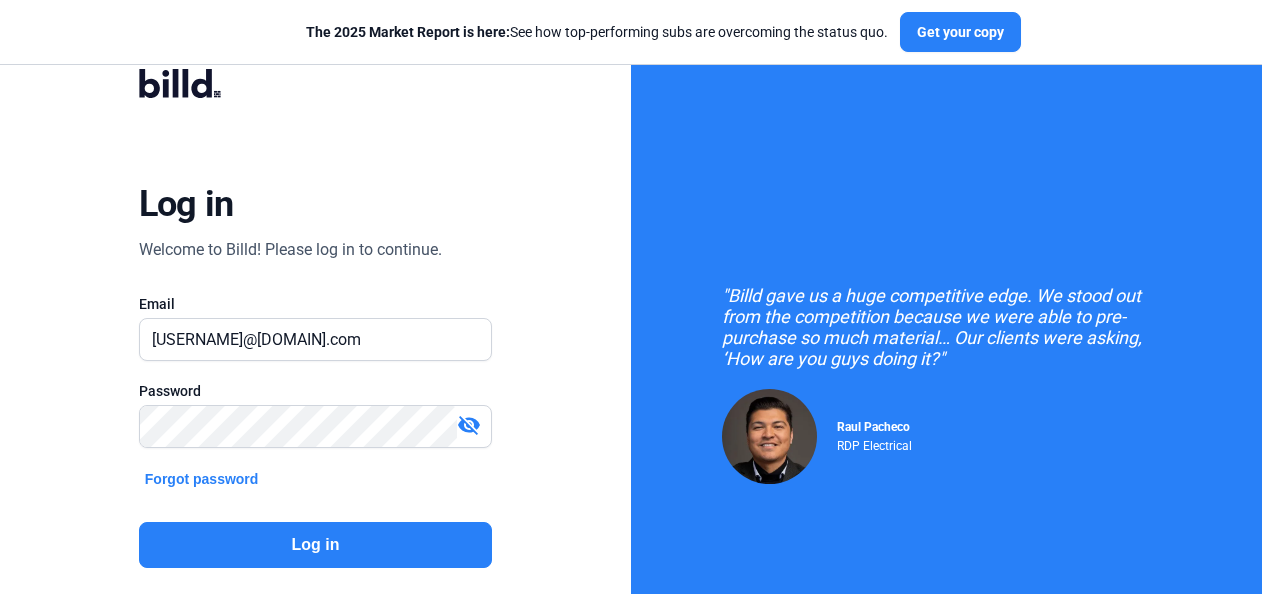 click on "Log in" 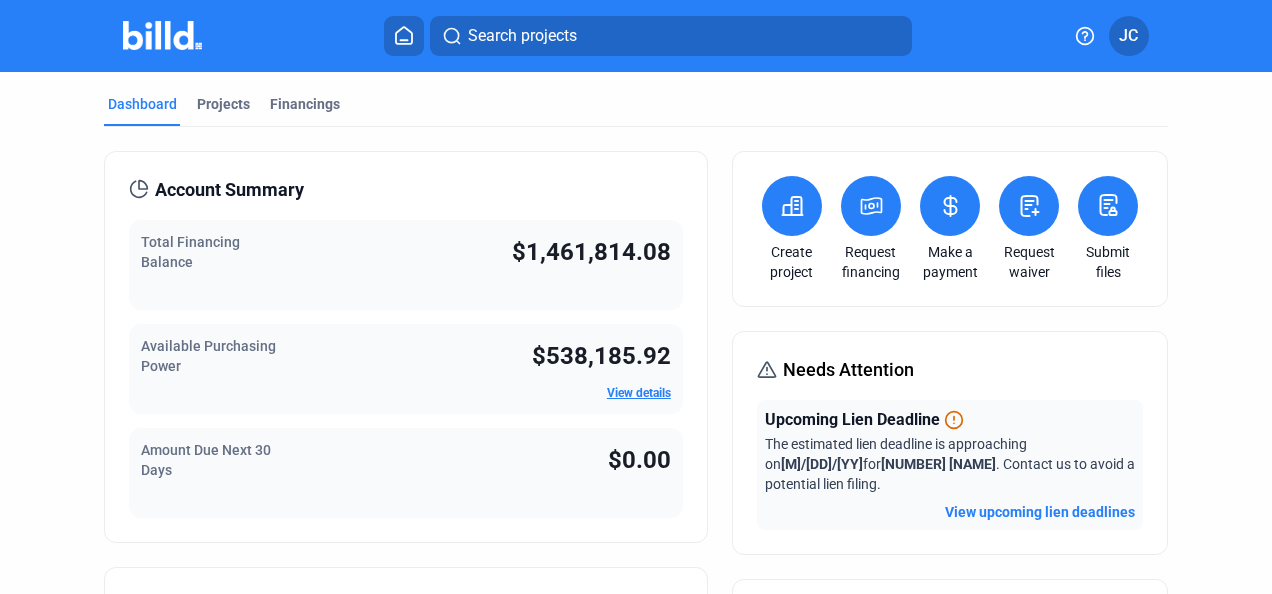 click on "Projects" at bounding box center [223, 104] 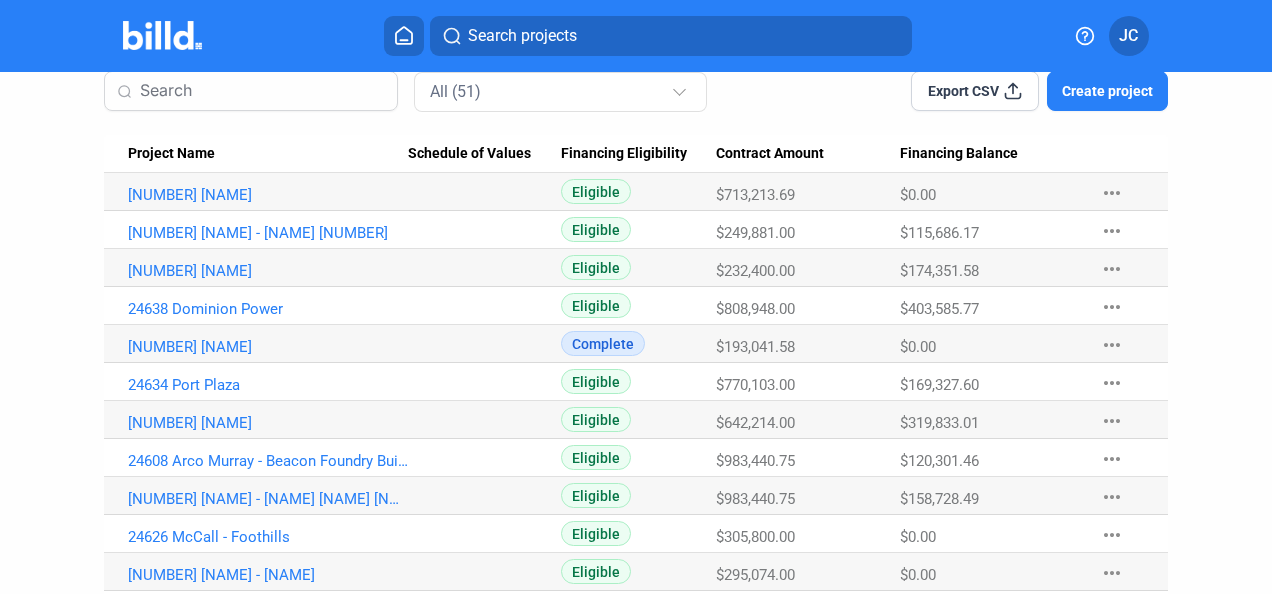 scroll, scrollTop: 0, scrollLeft: 0, axis: both 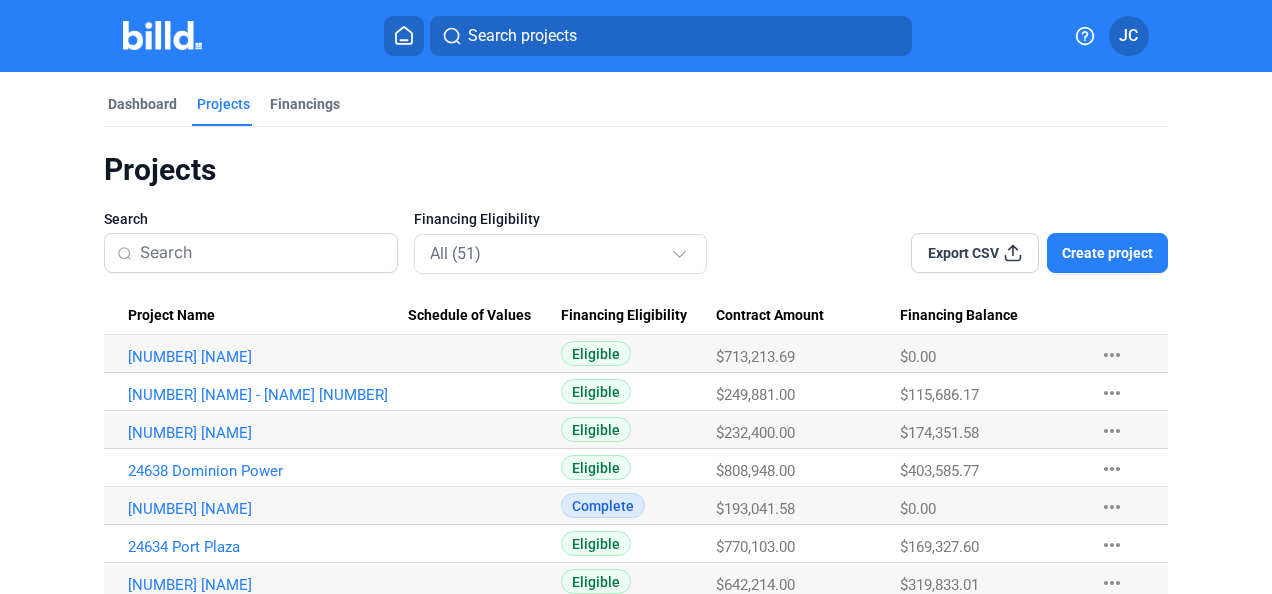 click on "Financings" at bounding box center [305, 104] 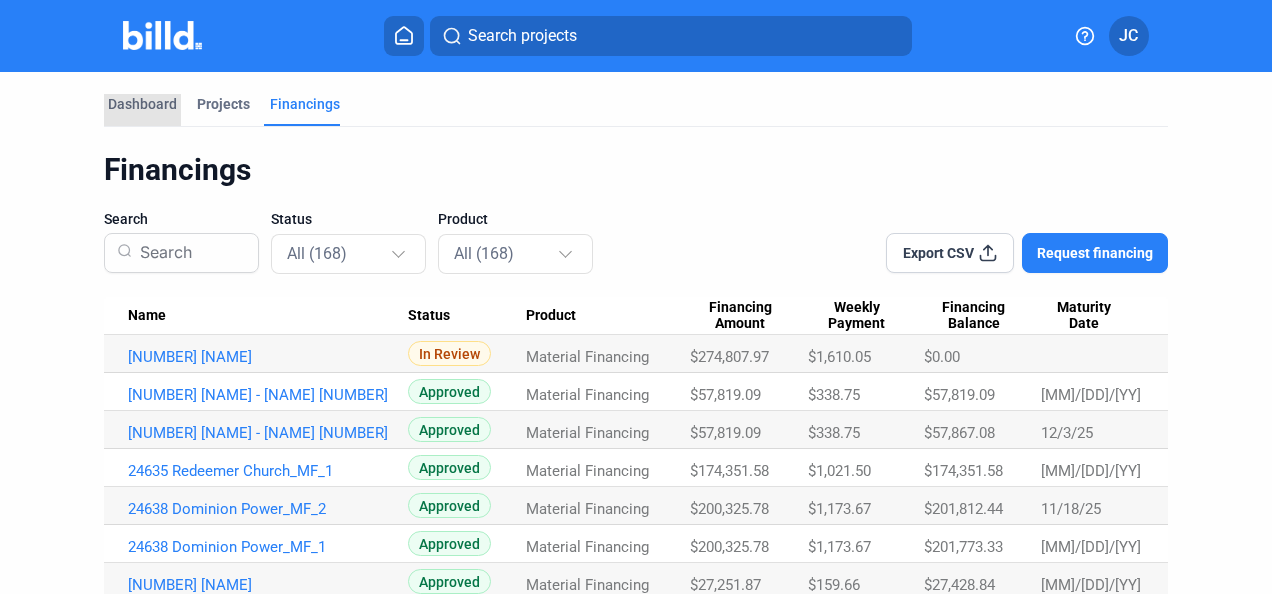 click on "Dashboard" at bounding box center [142, 104] 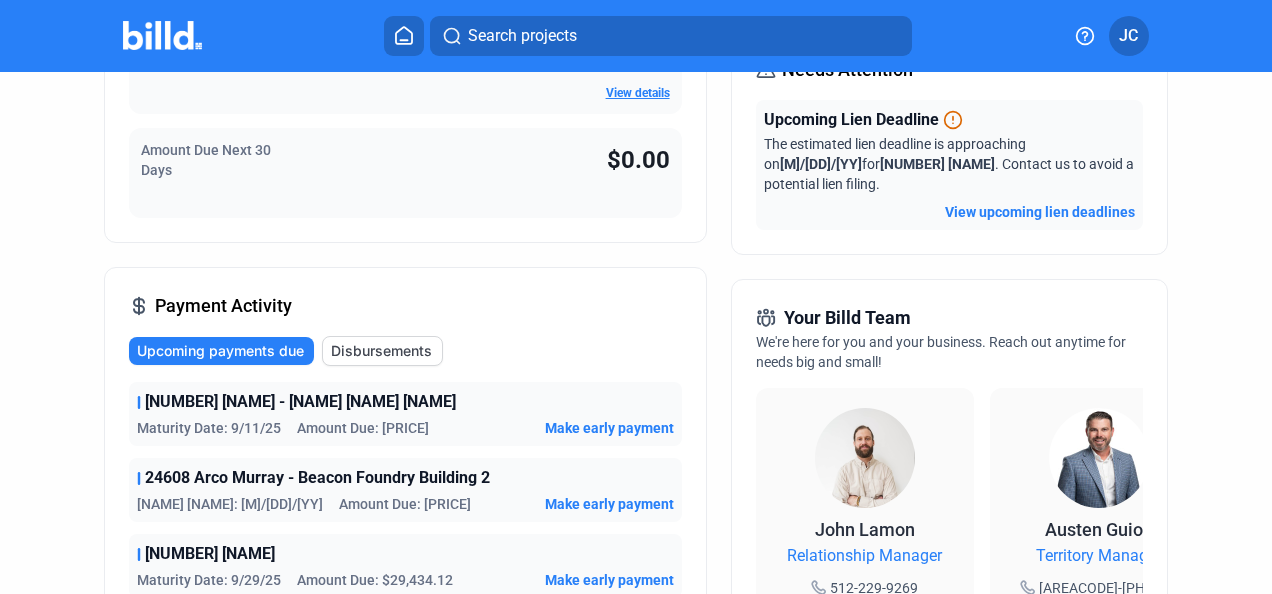 scroll, scrollTop: 400, scrollLeft: 0, axis: vertical 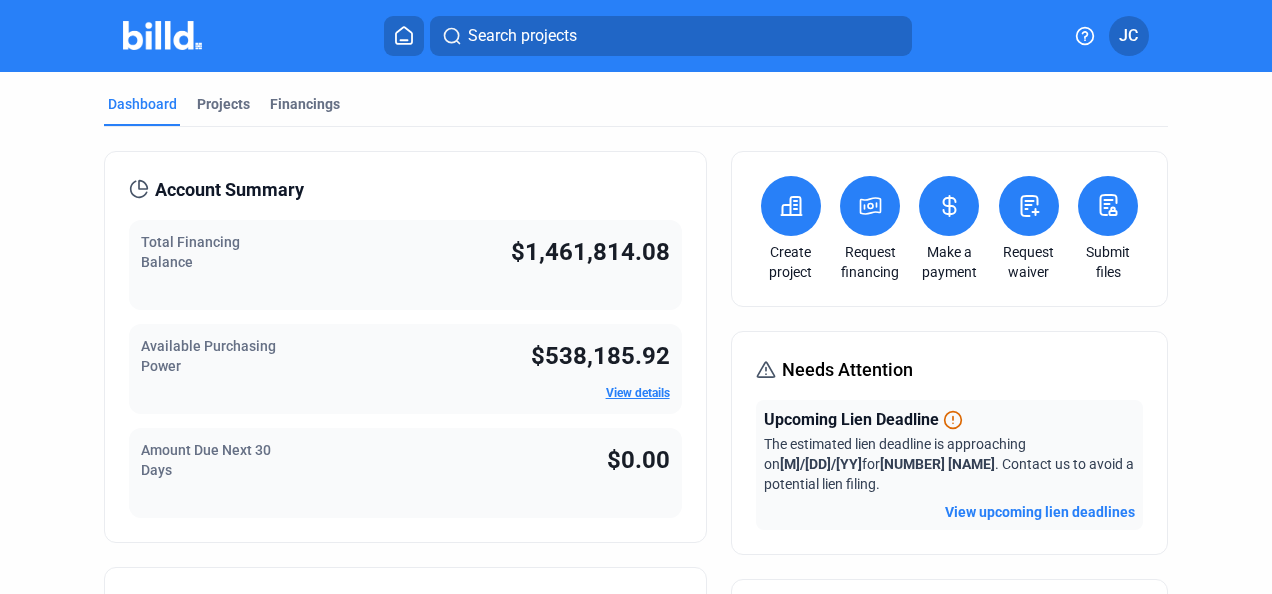 click on "Projects" at bounding box center (223, 104) 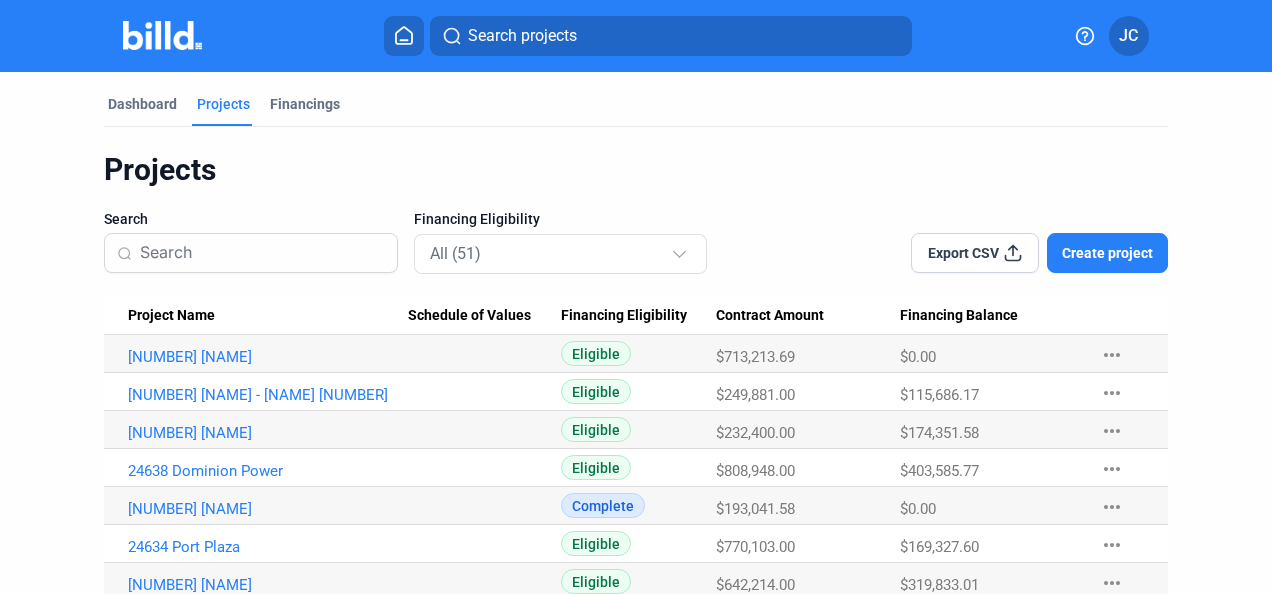 click at bounding box center (682, 245) 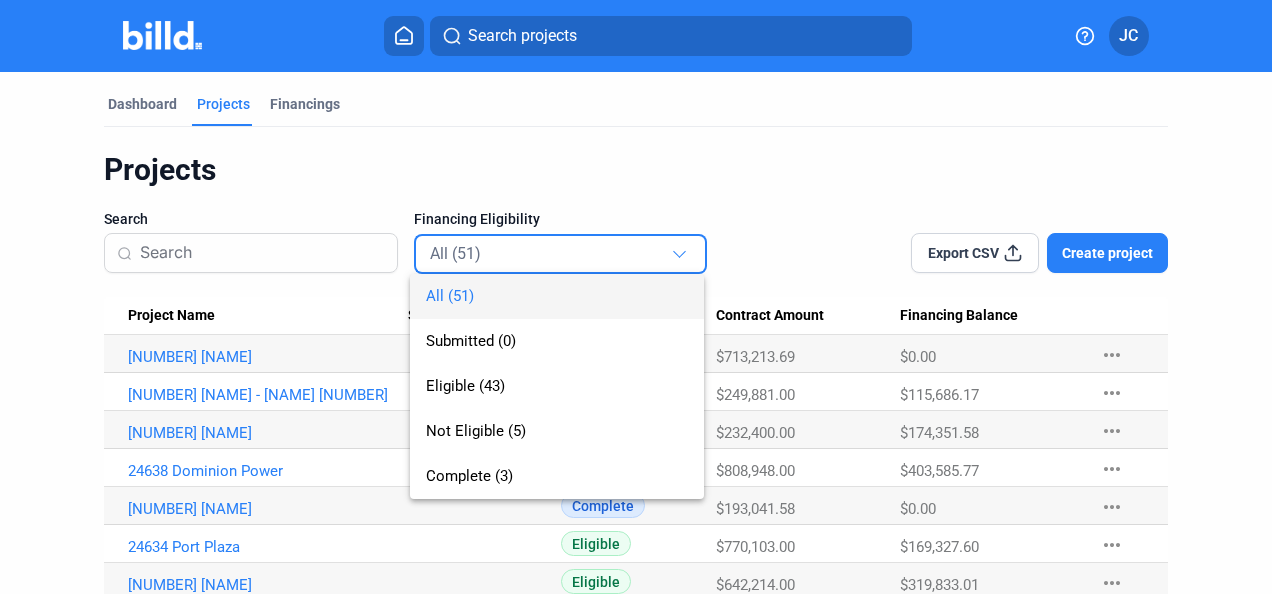 click at bounding box center (636, 297) 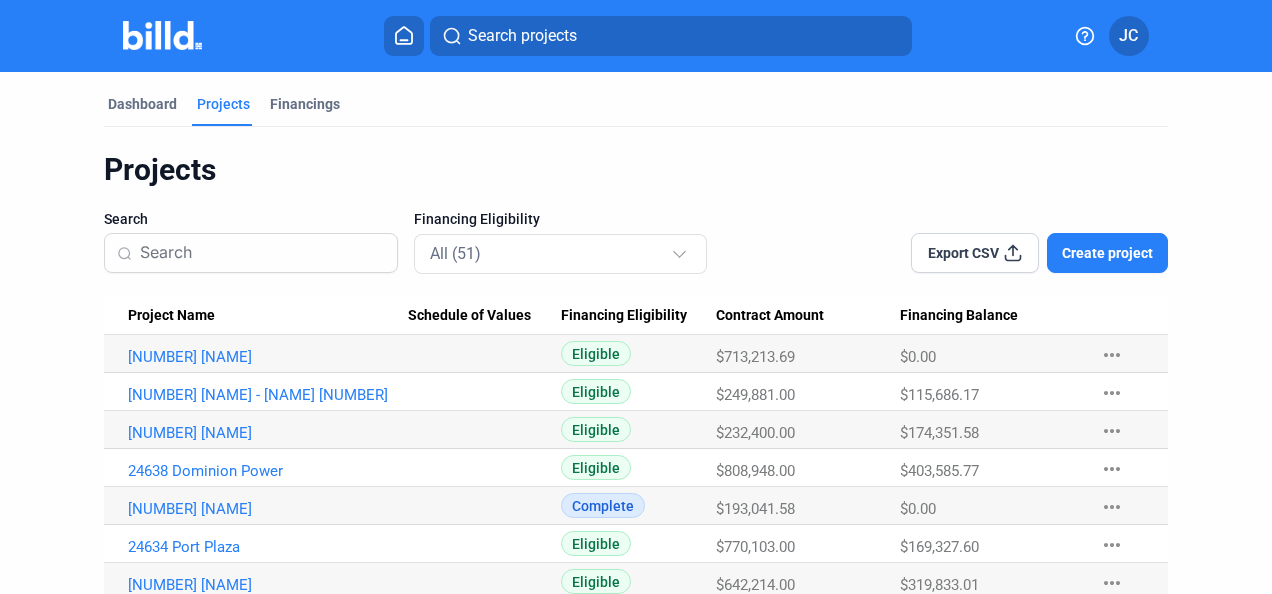click on "Projects" at bounding box center [636, 170] 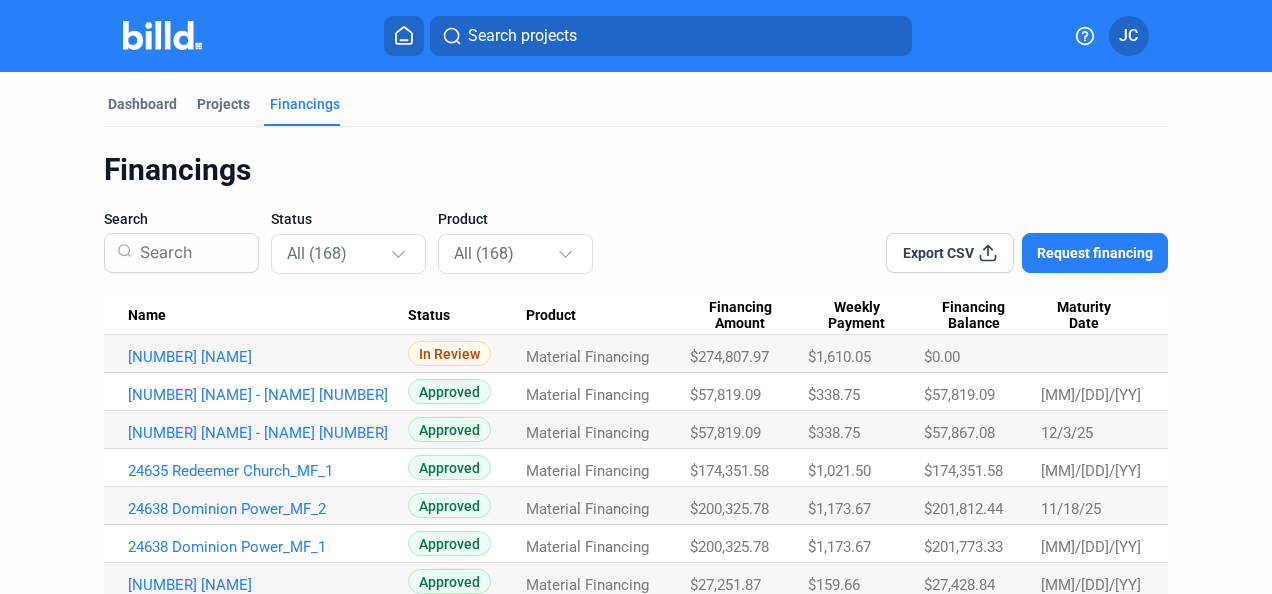 click on "JC" 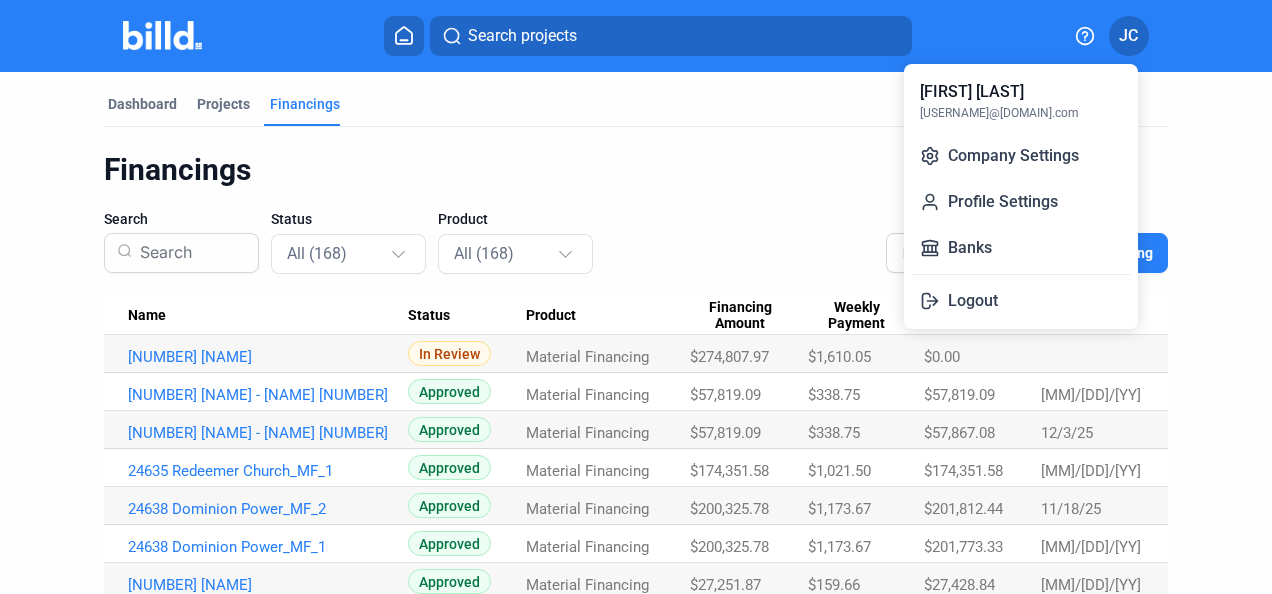 click on "Company Settings" at bounding box center (1021, 156) 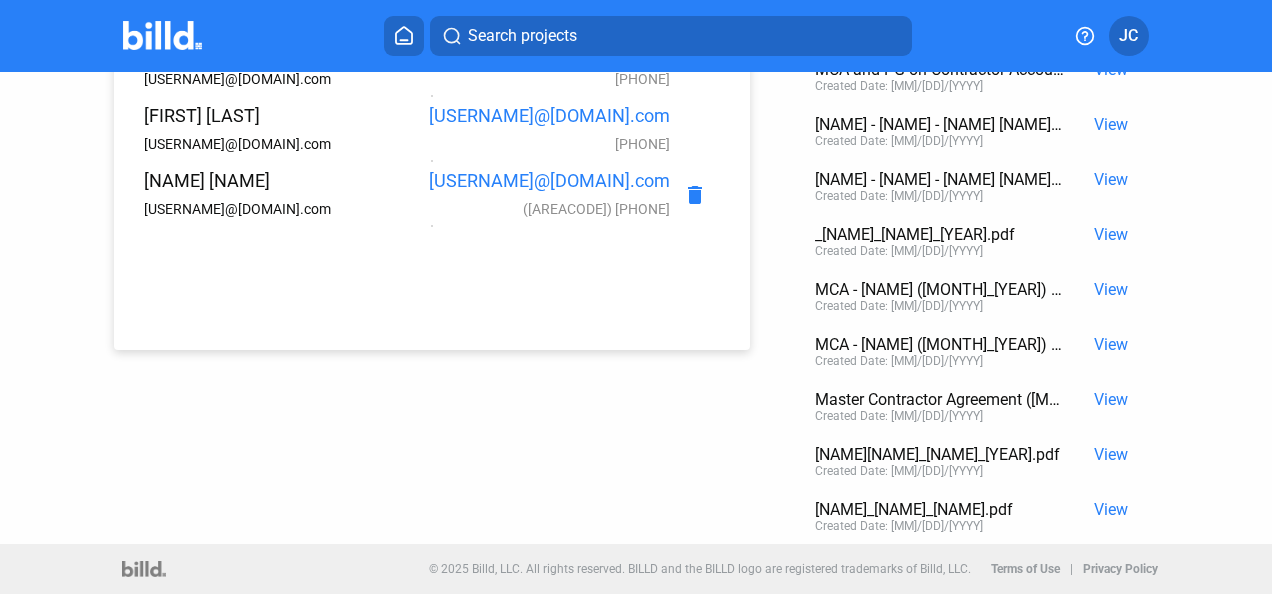 scroll, scrollTop: 0, scrollLeft: 0, axis: both 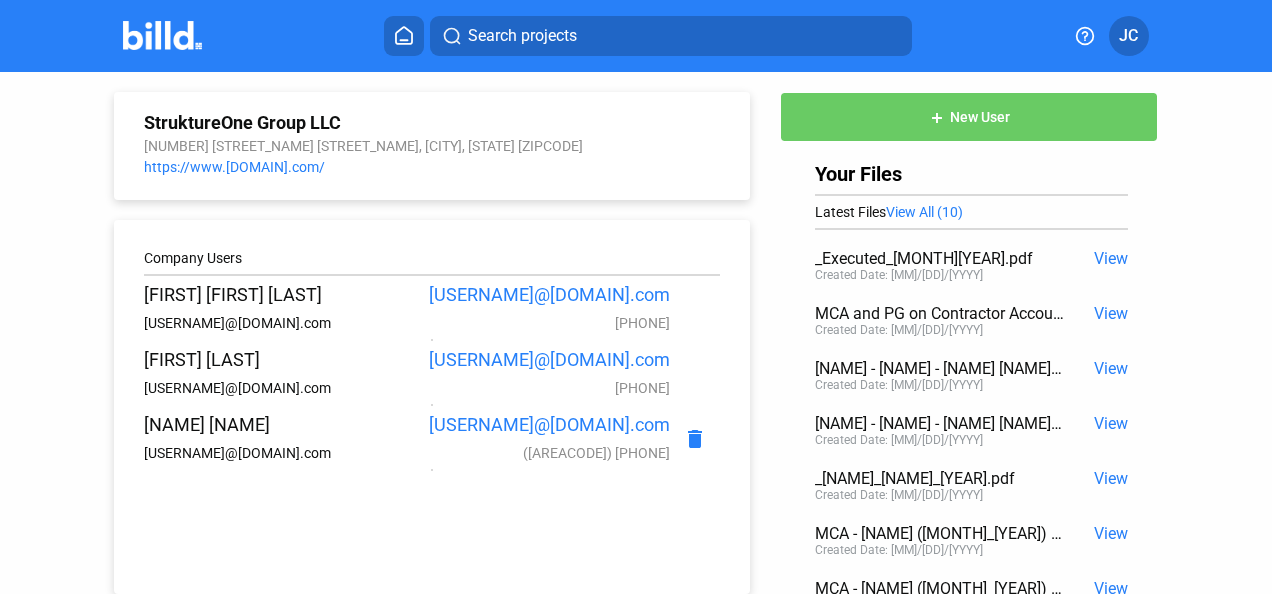 click 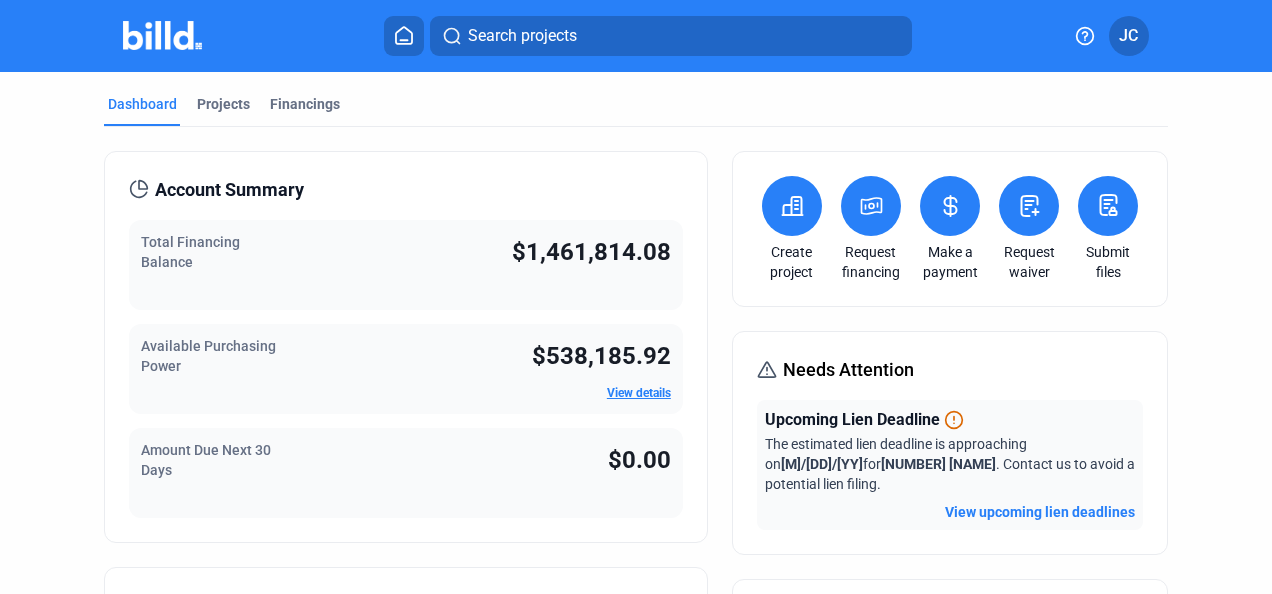 click at bounding box center (162, 35) 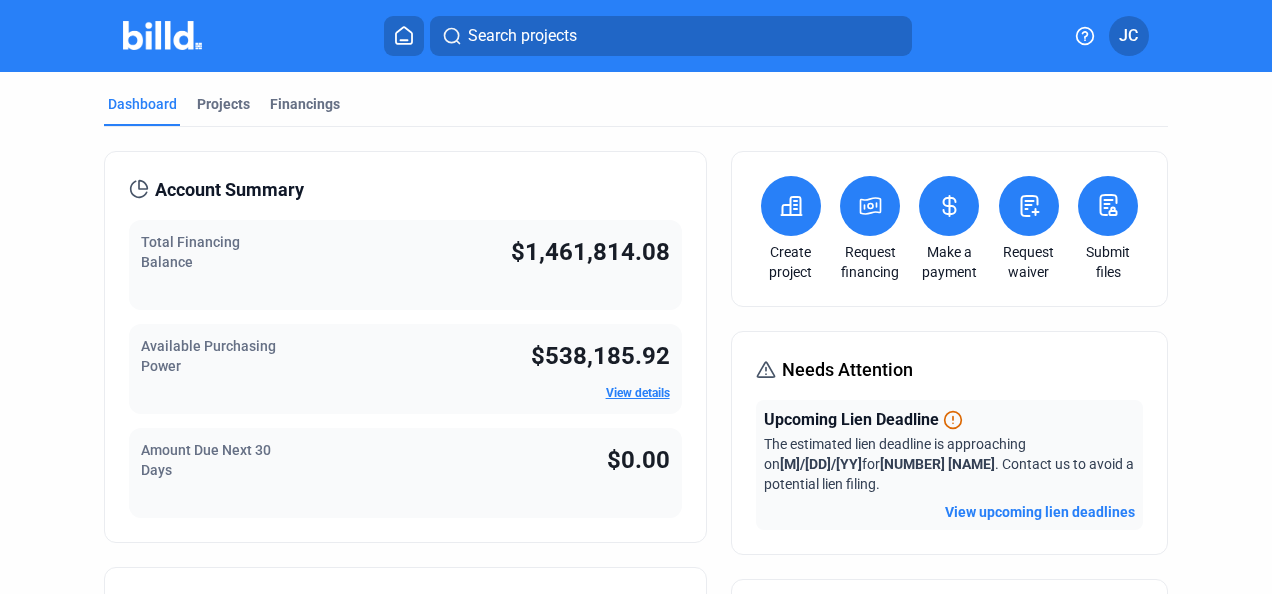 click on "Projects" at bounding box center (223, 104) 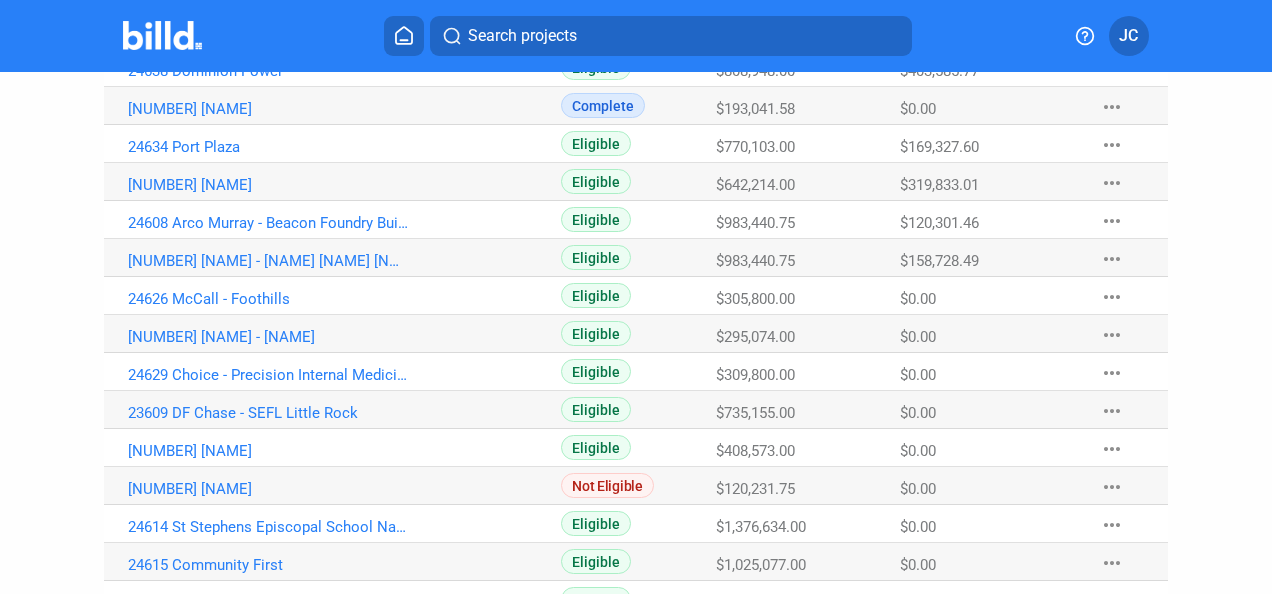 scroll, scrollTop: 500, scrollLeft: 0, axis: vertical 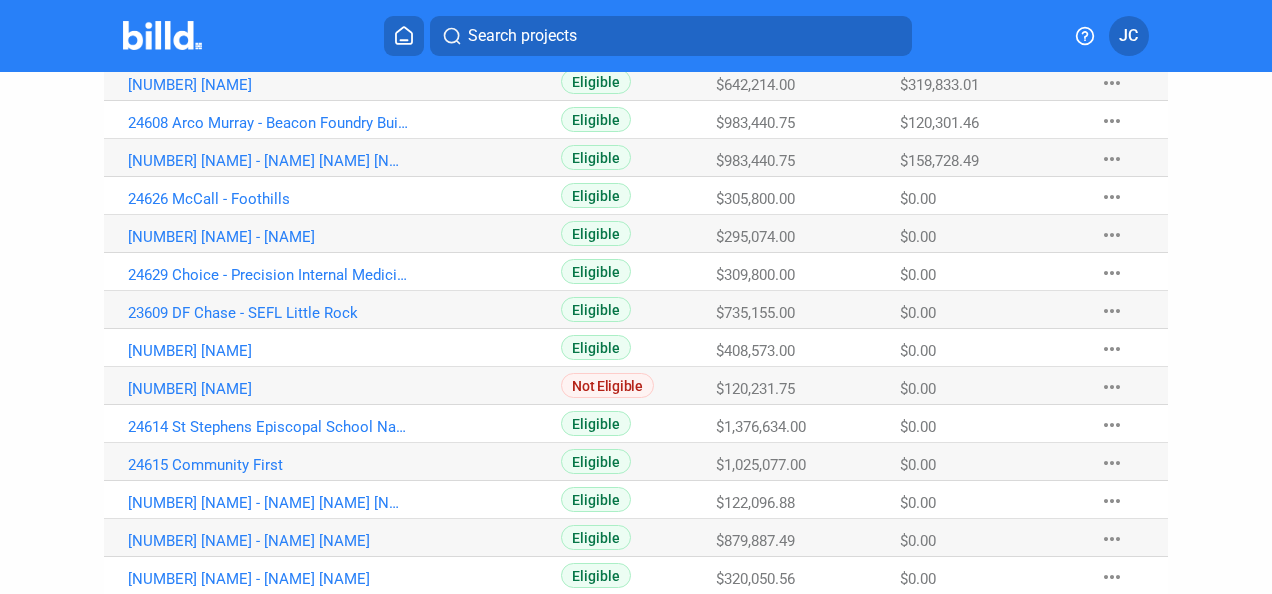 click on "24614 St Stephens Episcopal School Natatorium" at bounding box center [256, -146] 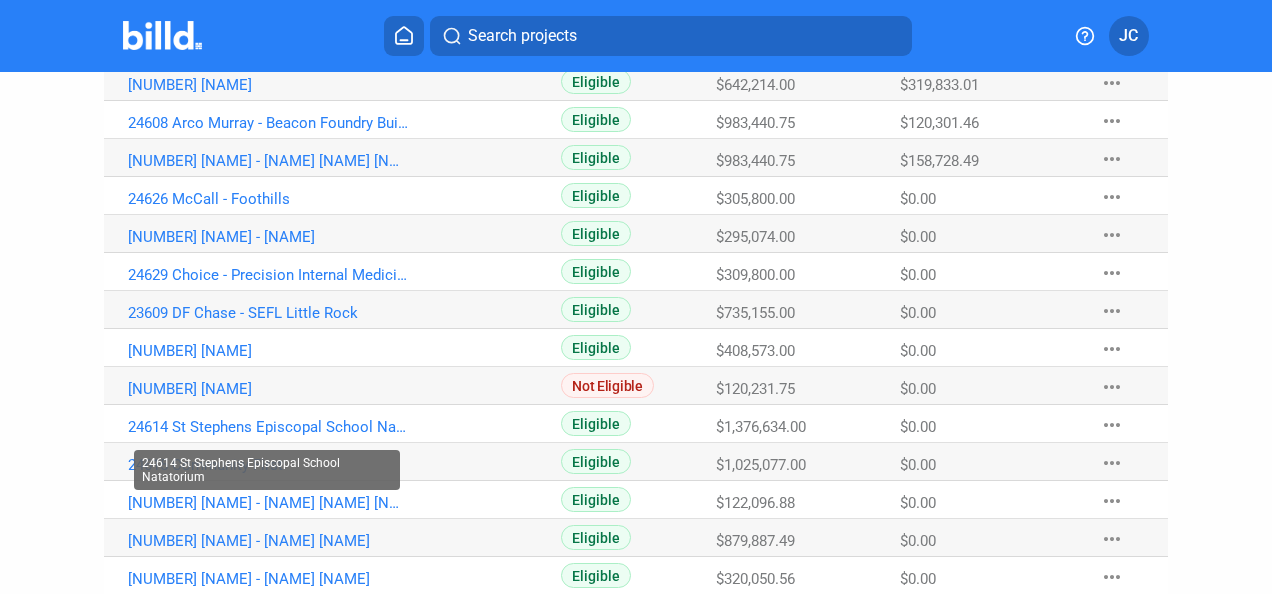 click on "24614 St Stephens Episcopal School Natatorium" at bounding box center (268, -143) 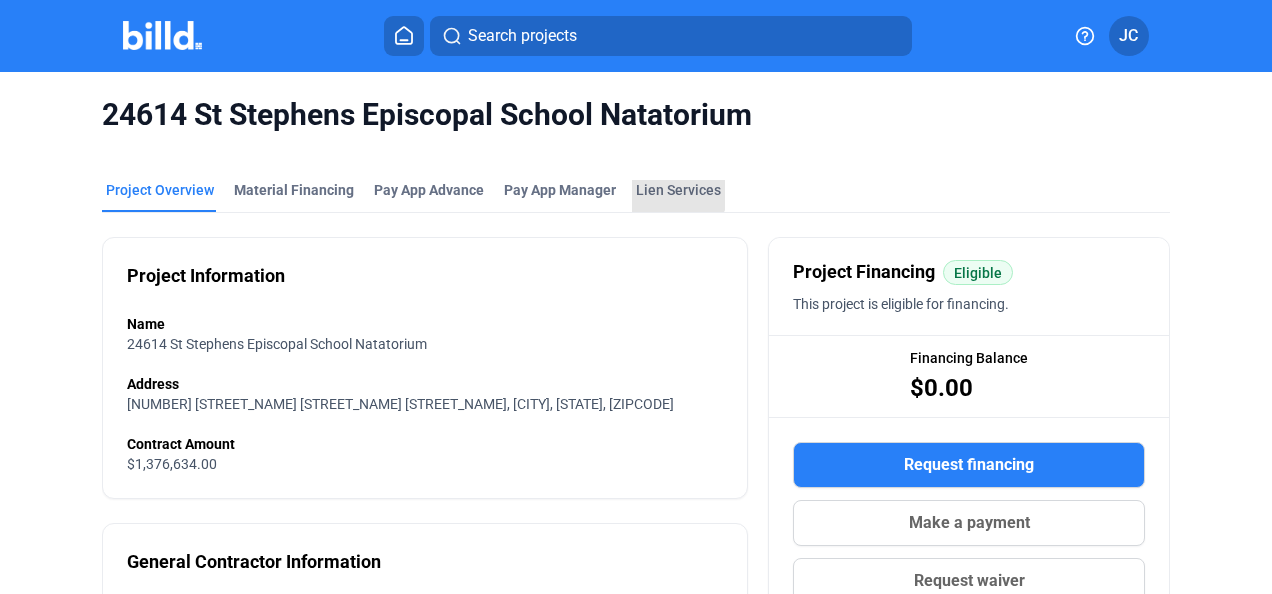click on "Lien Services" at bounding box center (678, 190) 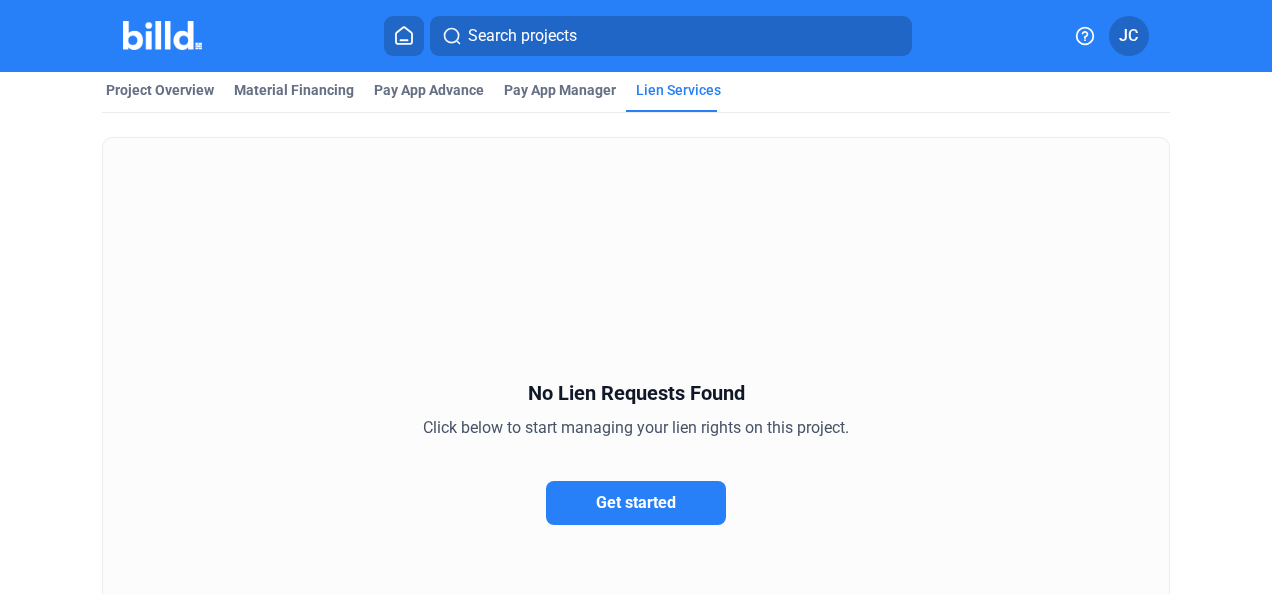 scroll, scrollTop: 200, scrollLeft: 0, axis: vertical 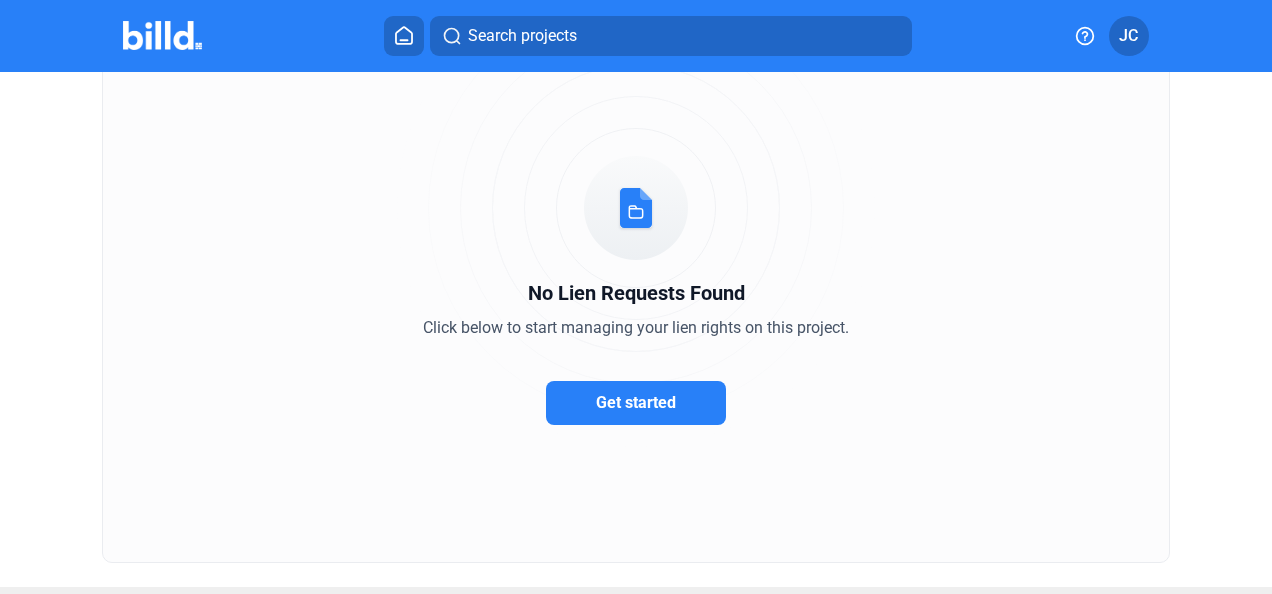 click on "Get started" at bounding box center (636, 402) 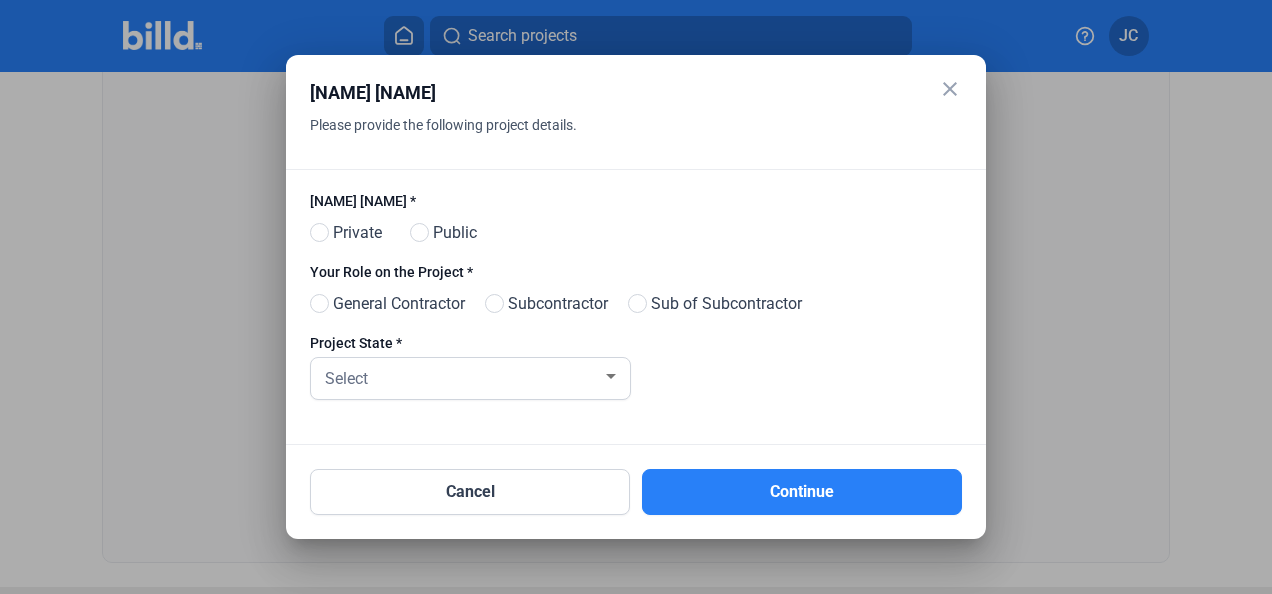 click at bounding box center (319, 232) 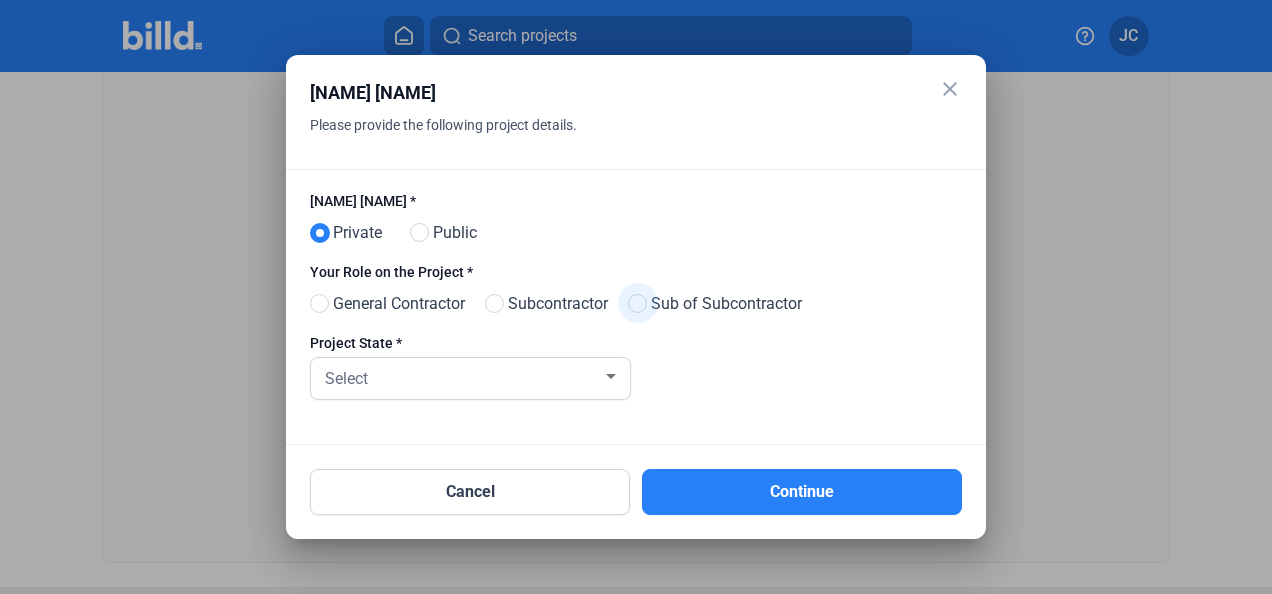 click at bounding box center [637, 303] 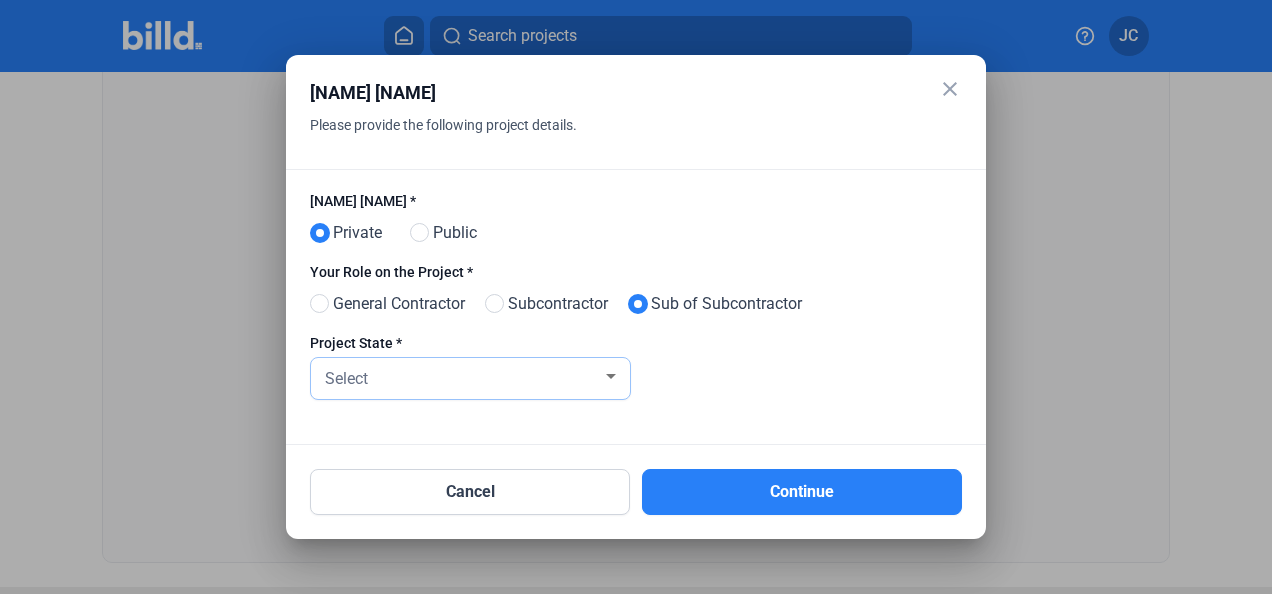 click at bounding box center (611, 377) 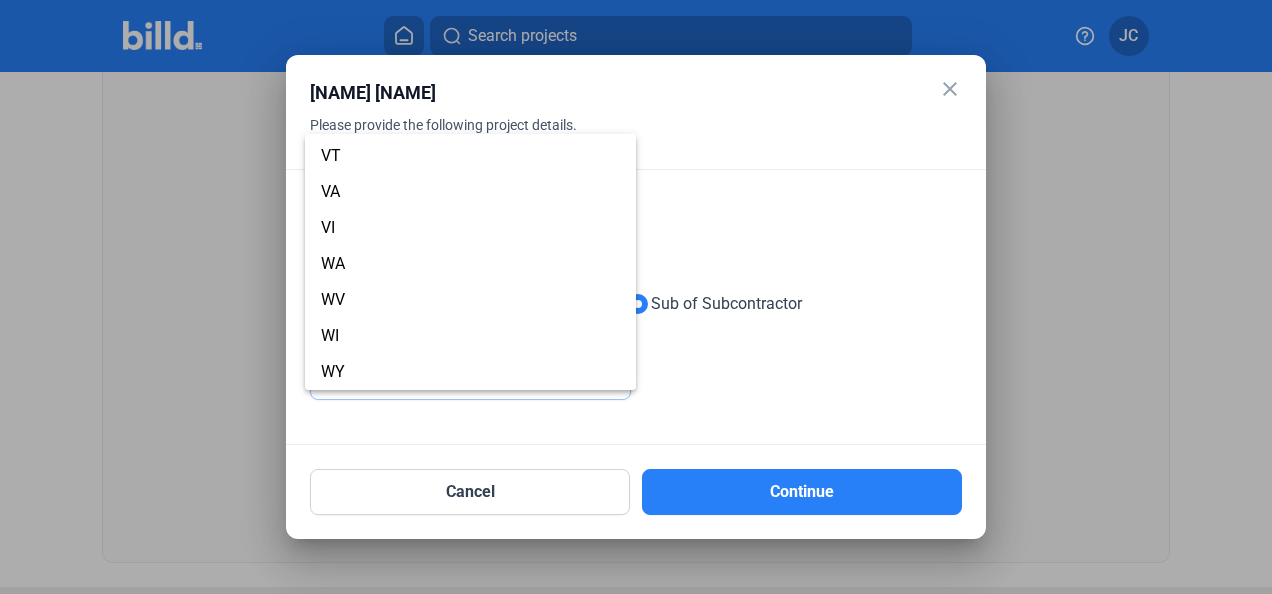 scroll, scrollTop: 1416, scrollLeft: 0, axis: vertical 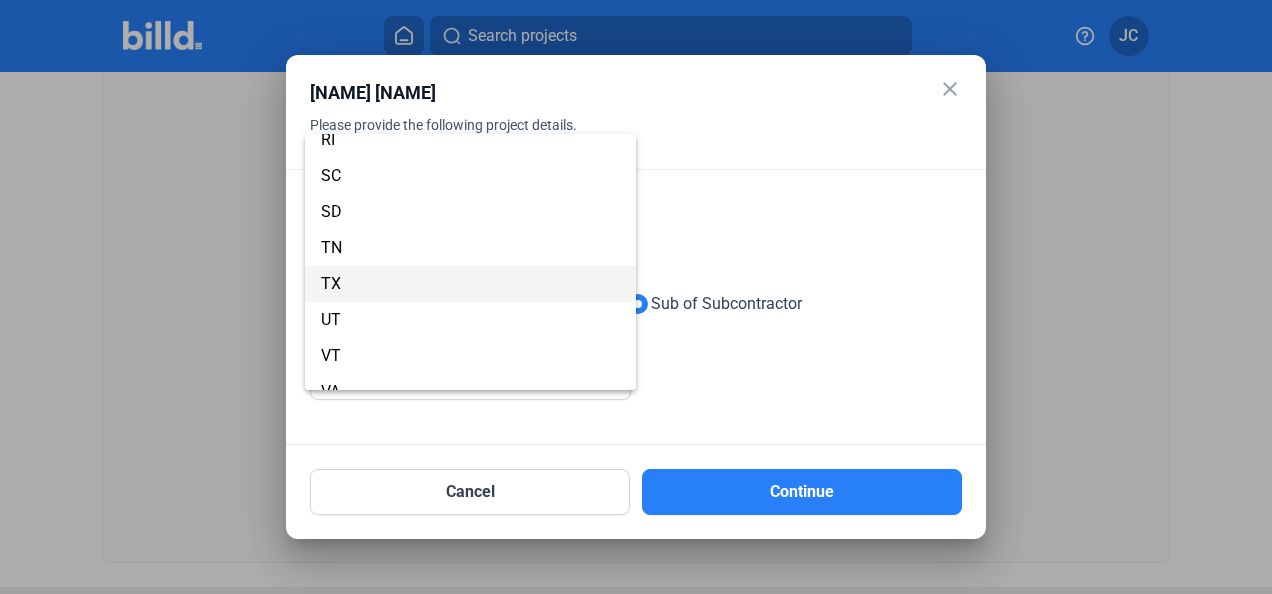 click on "TX" at bounding box center (470, 284) 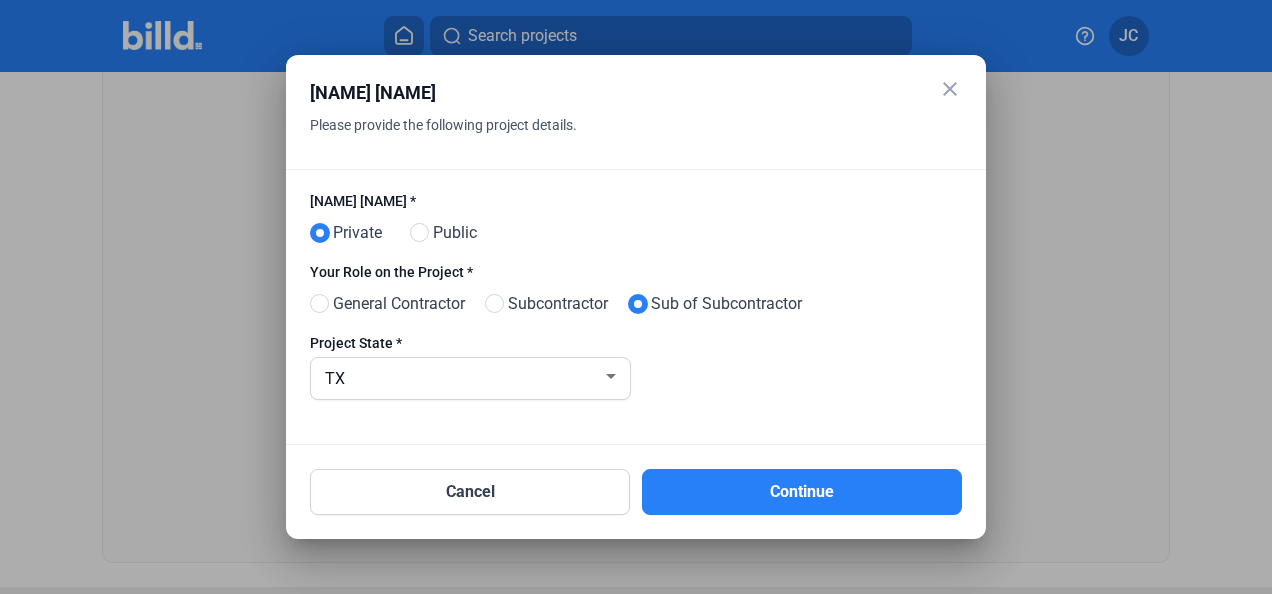 click on "Continue" at bounding box center [802, 492] 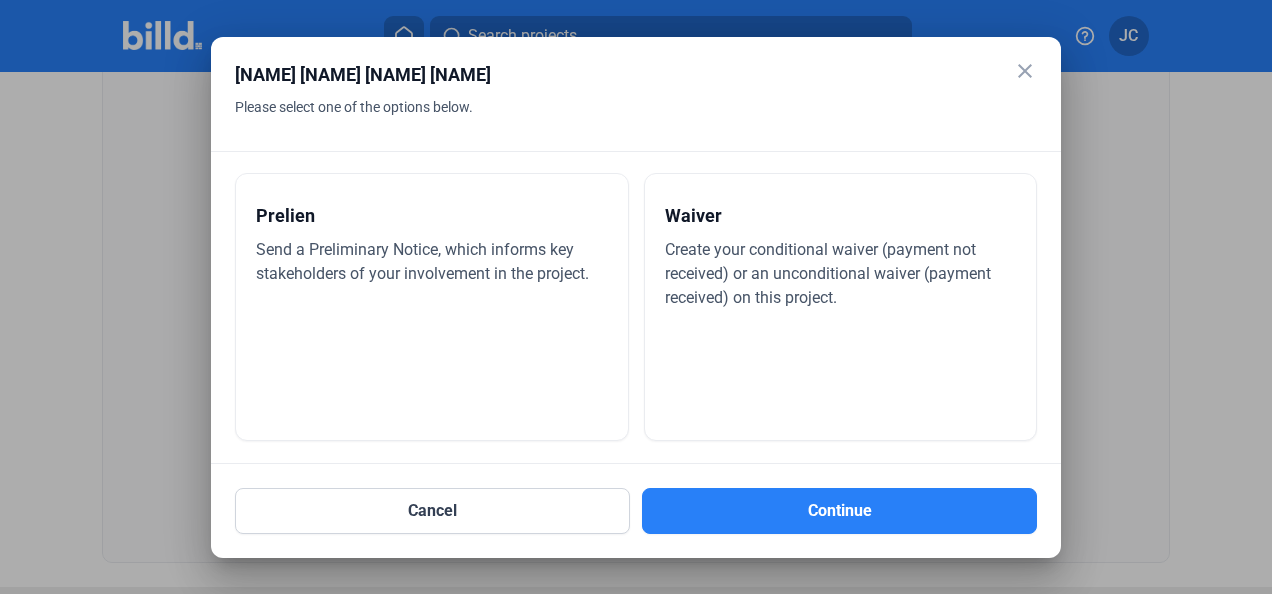 click on "Send a Preliminary Notice, which informs key stakeholders of your involvement in the project." at bounding box center [422, 261] 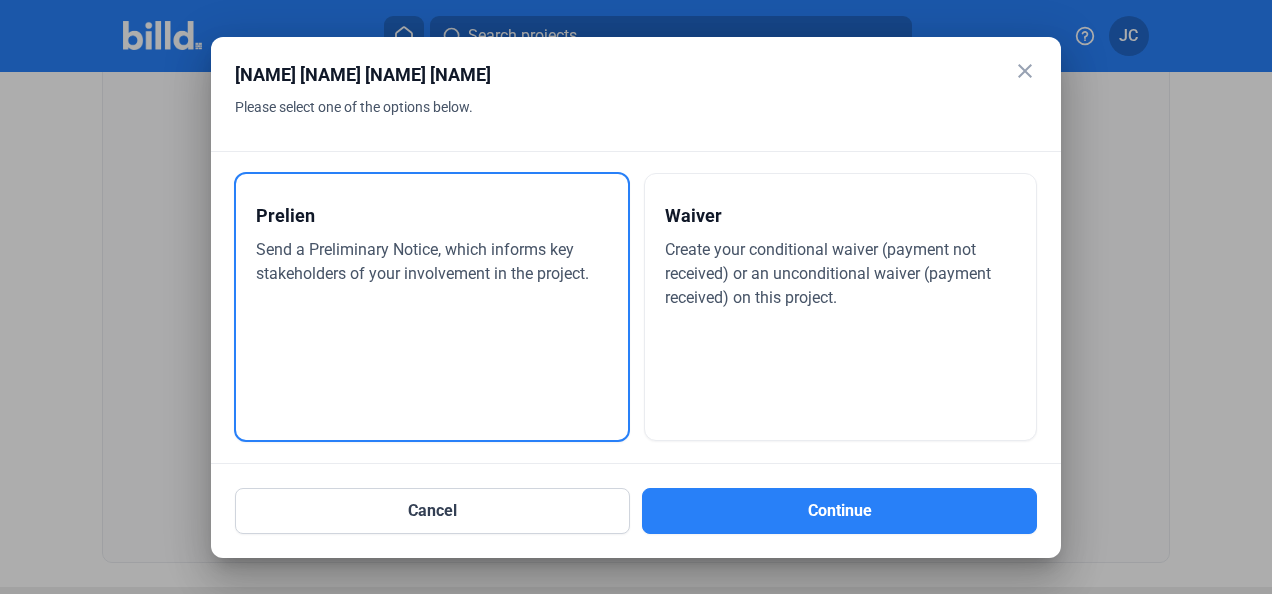 click on "Continue" at bounding box center [839, 511] 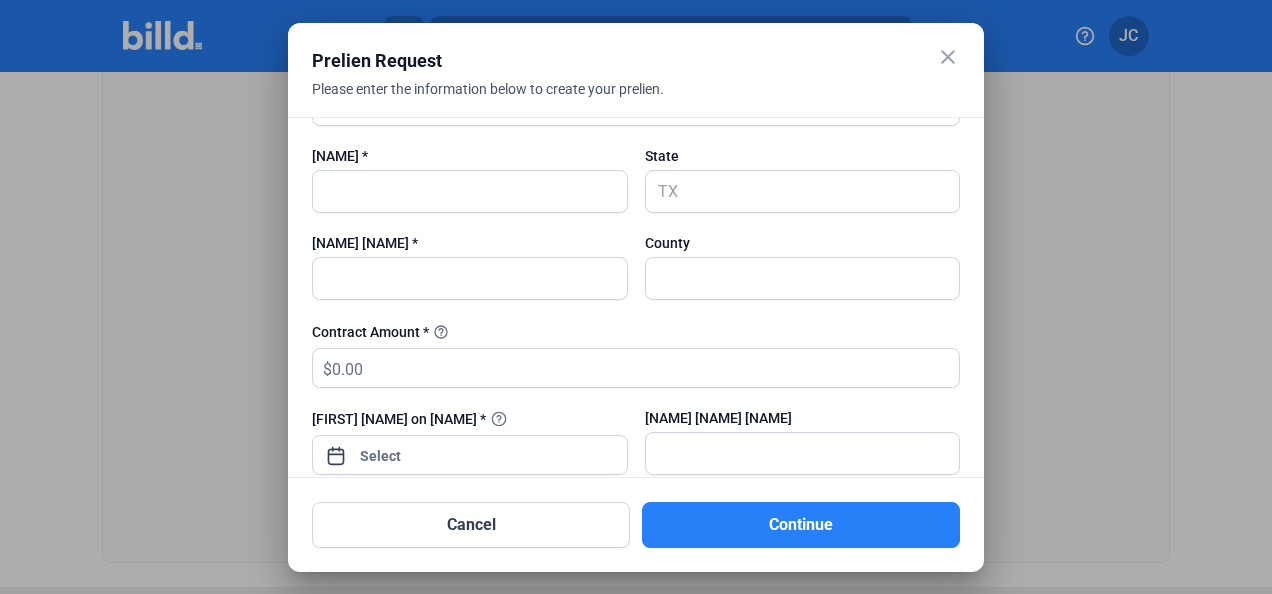 scroll, scrollTop: 600, scrollLeft: 0, axis: vertical 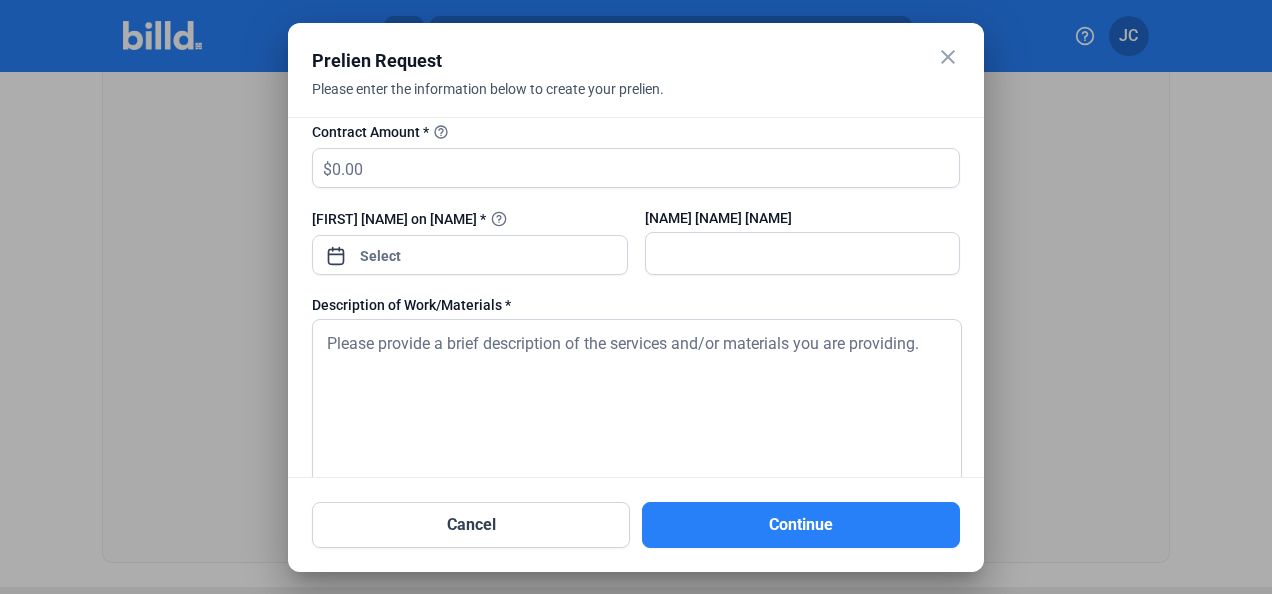 click on "close" at bounding box center (948, 57) 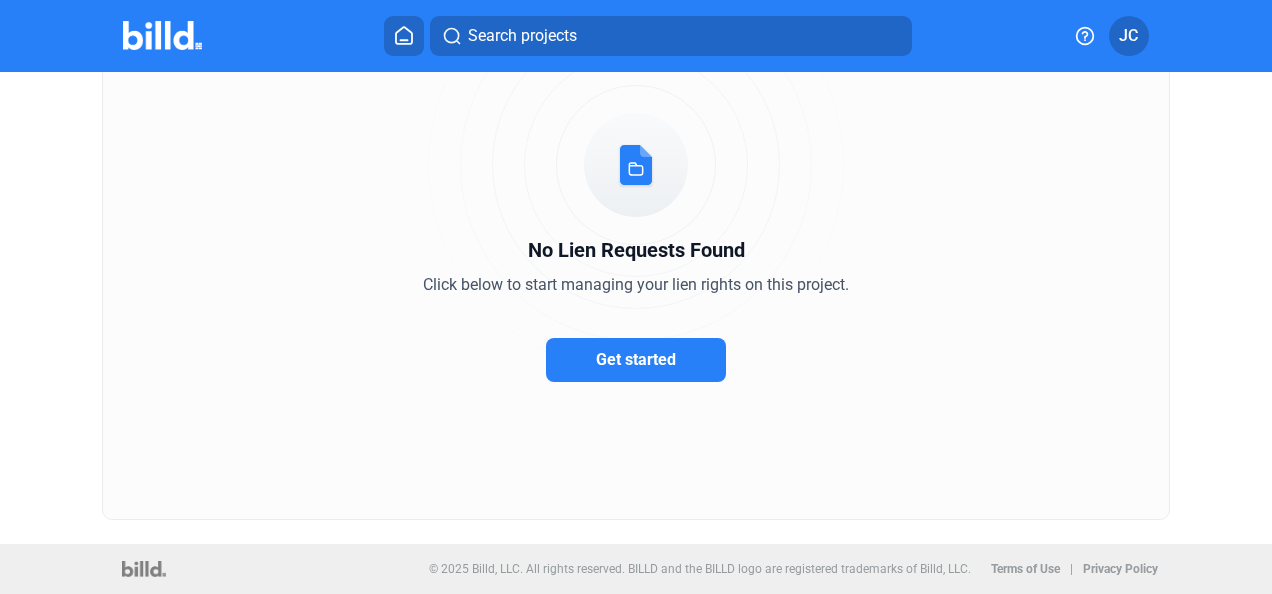 scroll, scrollTop: 0, scrollLeft: 0, axis: both 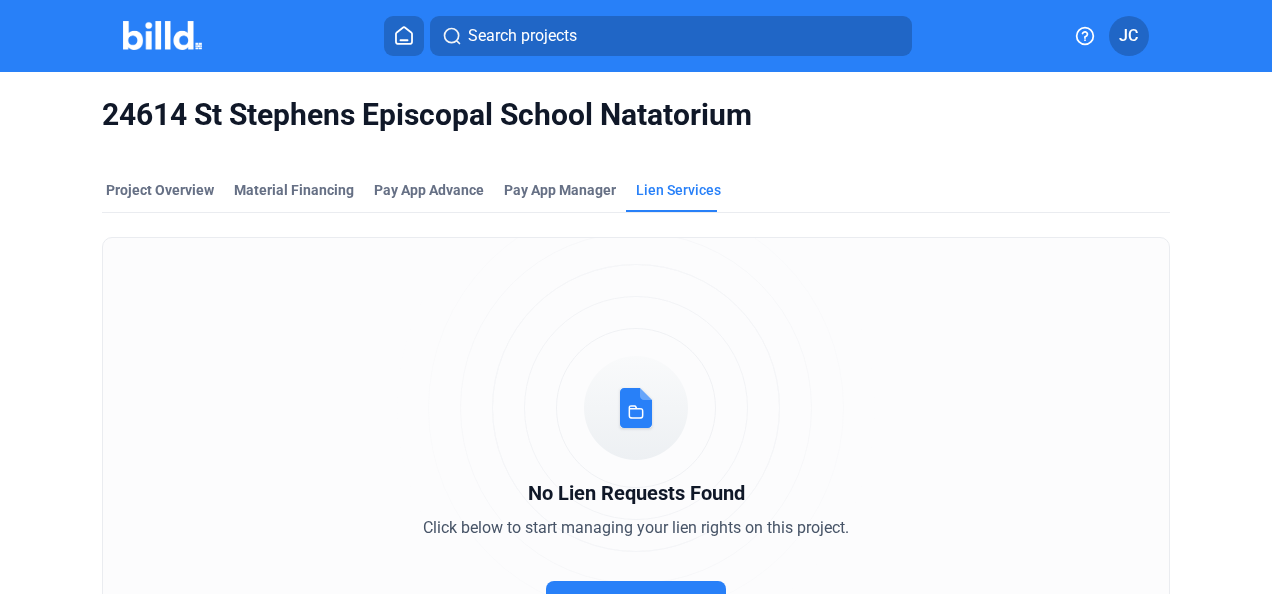 click on "Project Overview" at bounding box center [160, 190] 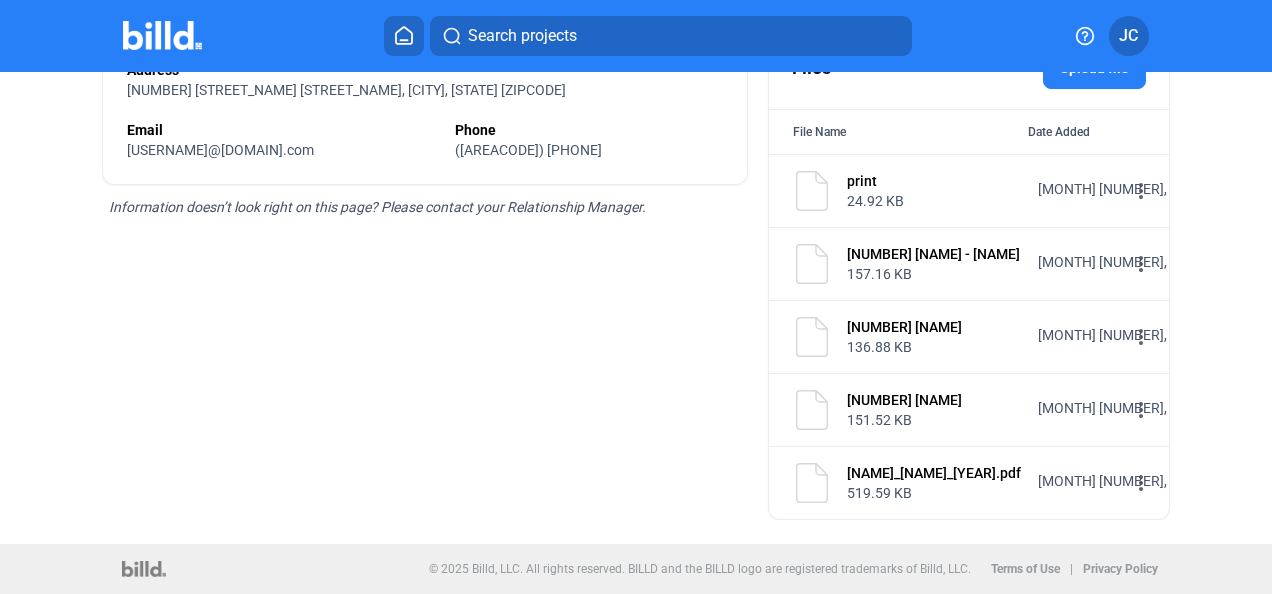scroll, scrollTop: 0, scrollLeft: 0, axis: both 